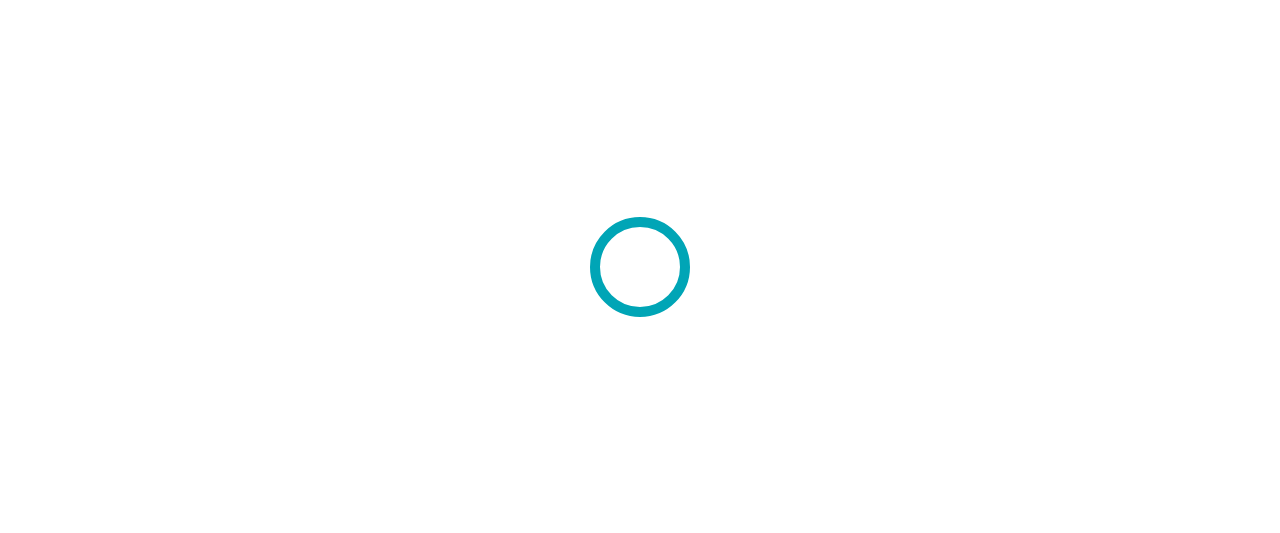 scroll, scrollTop: 0, scrollLeft: 0, axis: both 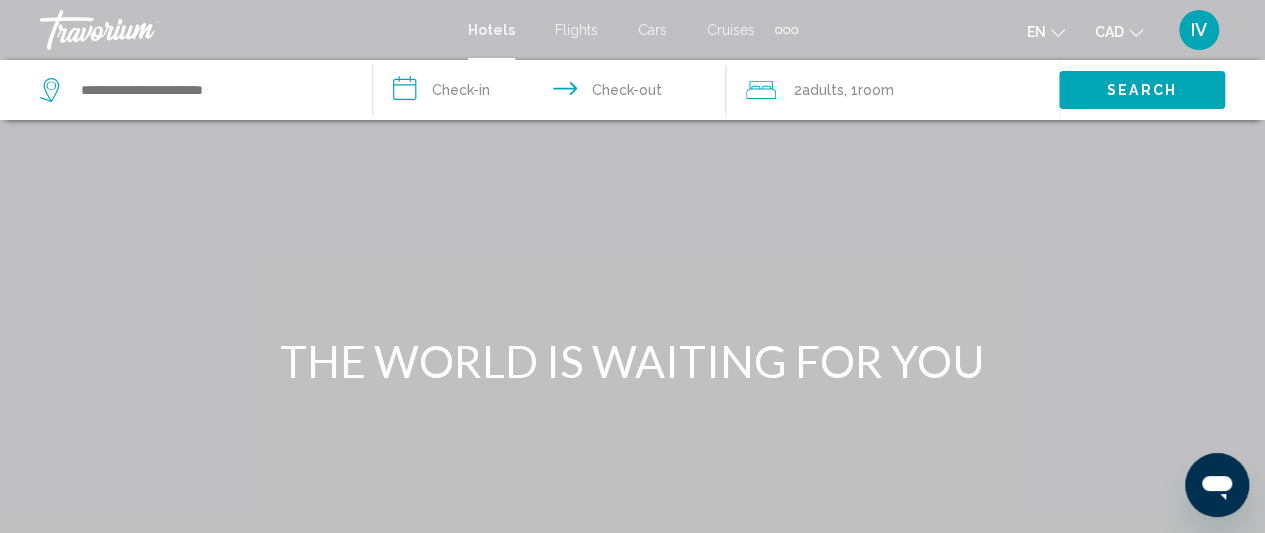 click on "Cars" at bounding box center (652, 30) 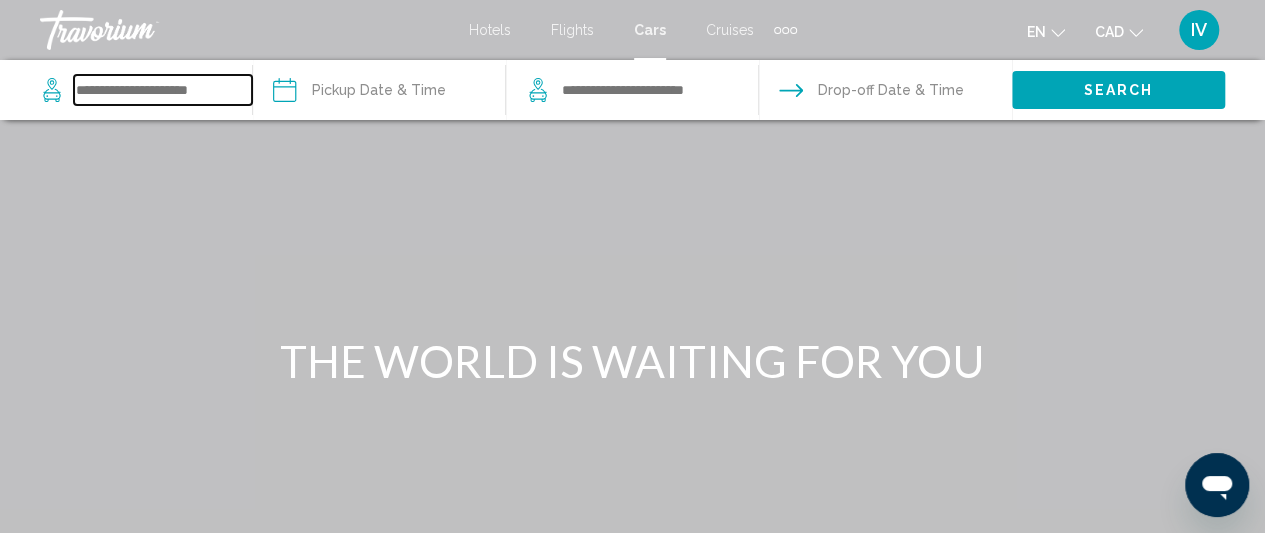 click at bounding box center (163, 90) 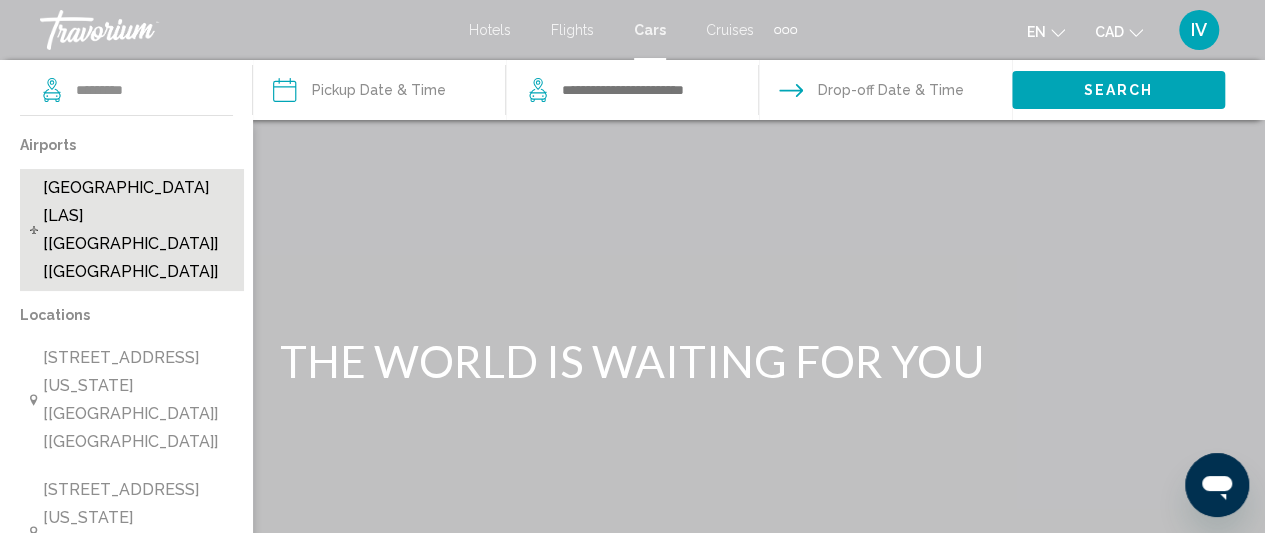 click on "[GEOGRAPHIC_DATA] [LAS] [[GEOGRAPHIC_DATA]] [[GEOGRAPHIC_DATA]]" at bounding box center [138, 230] 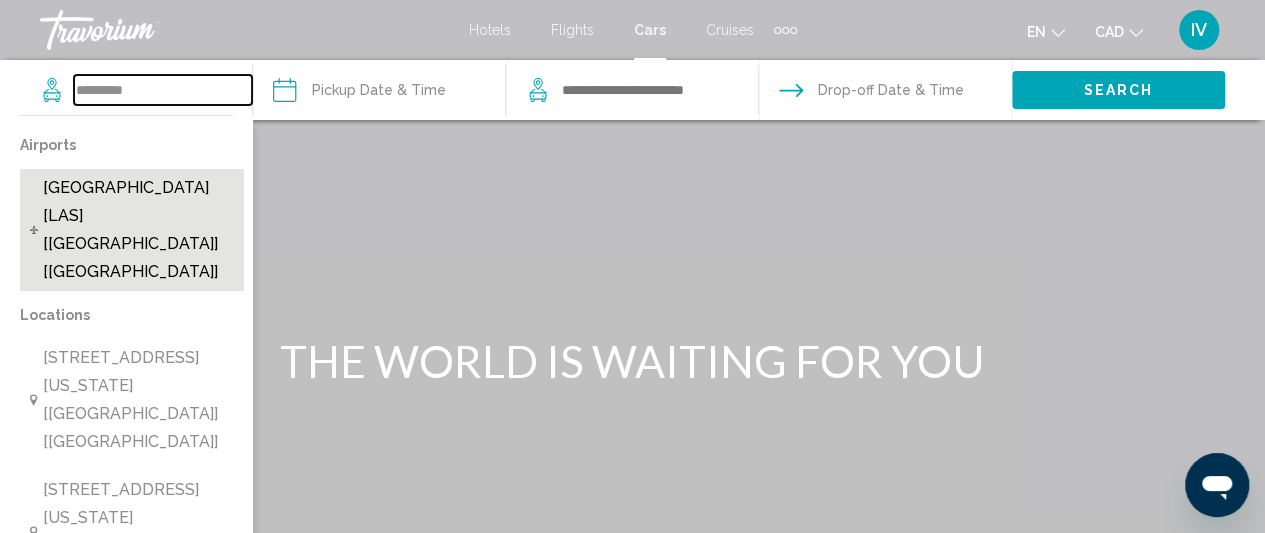type on "**********" 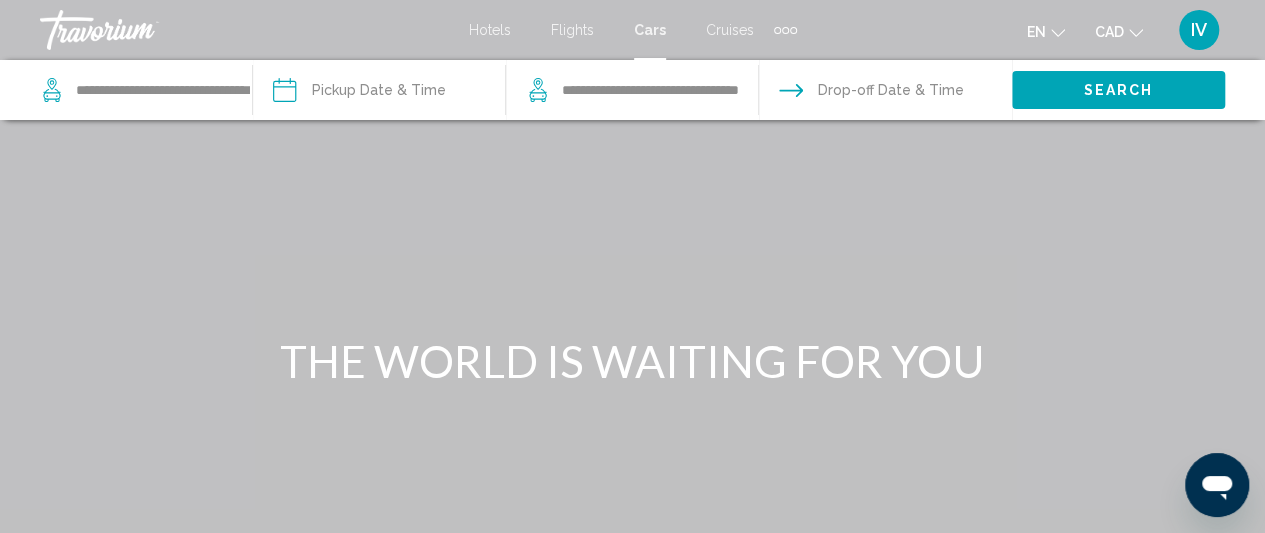 click at bounding box center [378, 93] 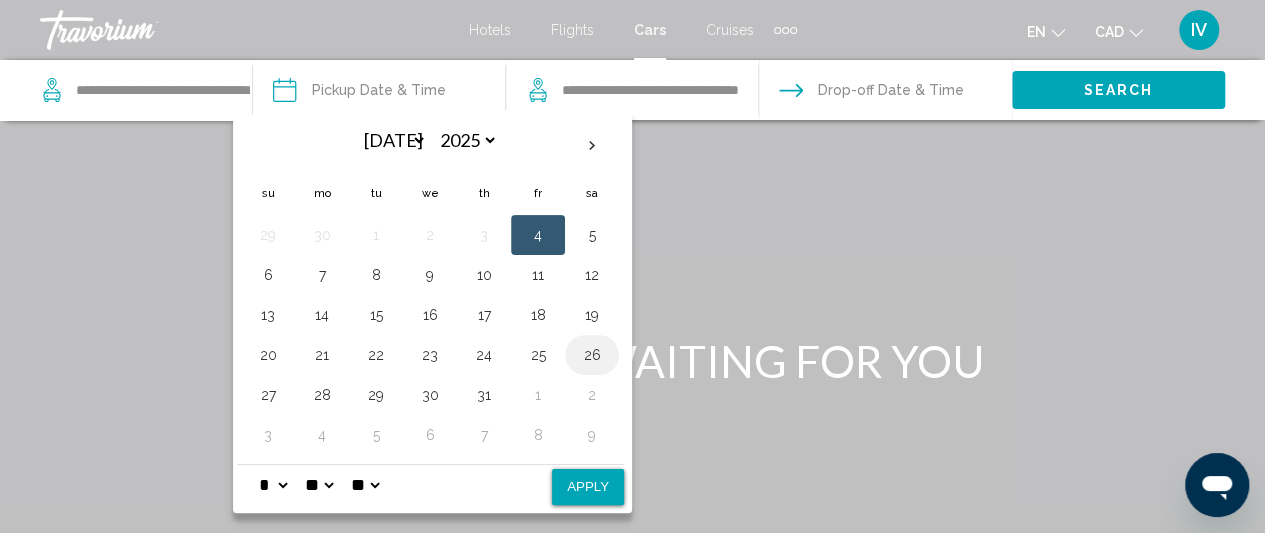 click on "26" at bounding box center [592, 355] 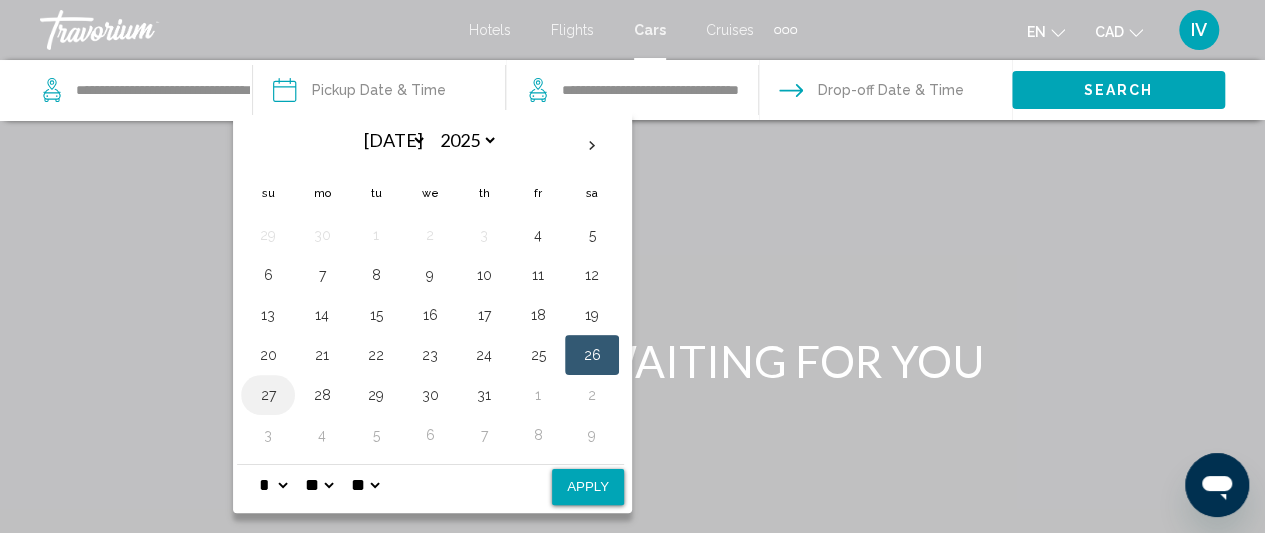 click on "27" at bounding box center (268, 395) 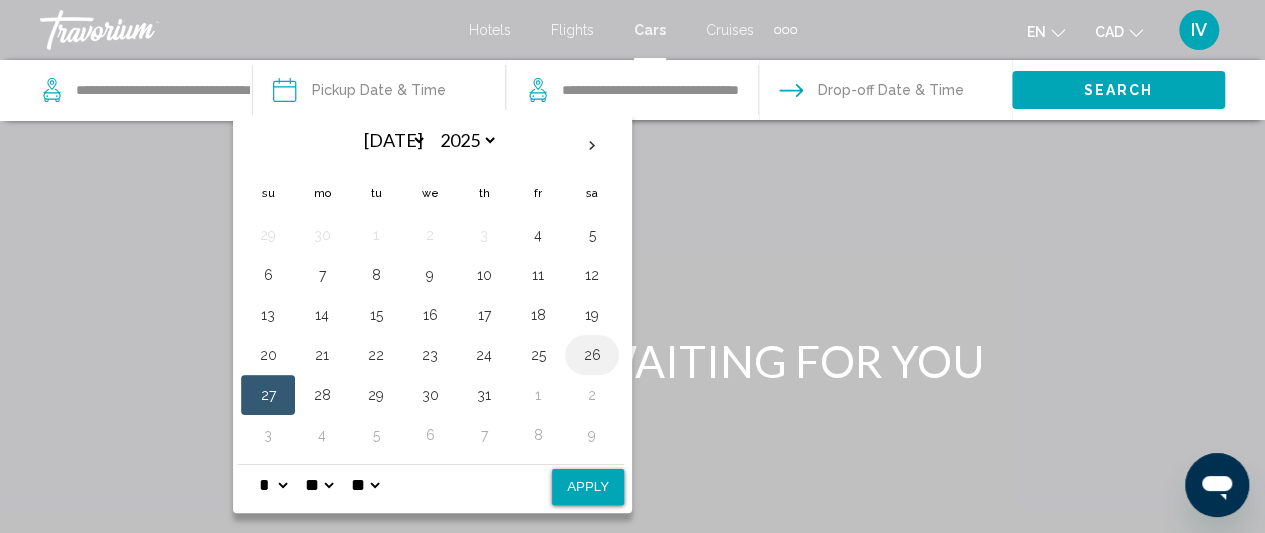 click on "26" at bounding box center [592, 355] 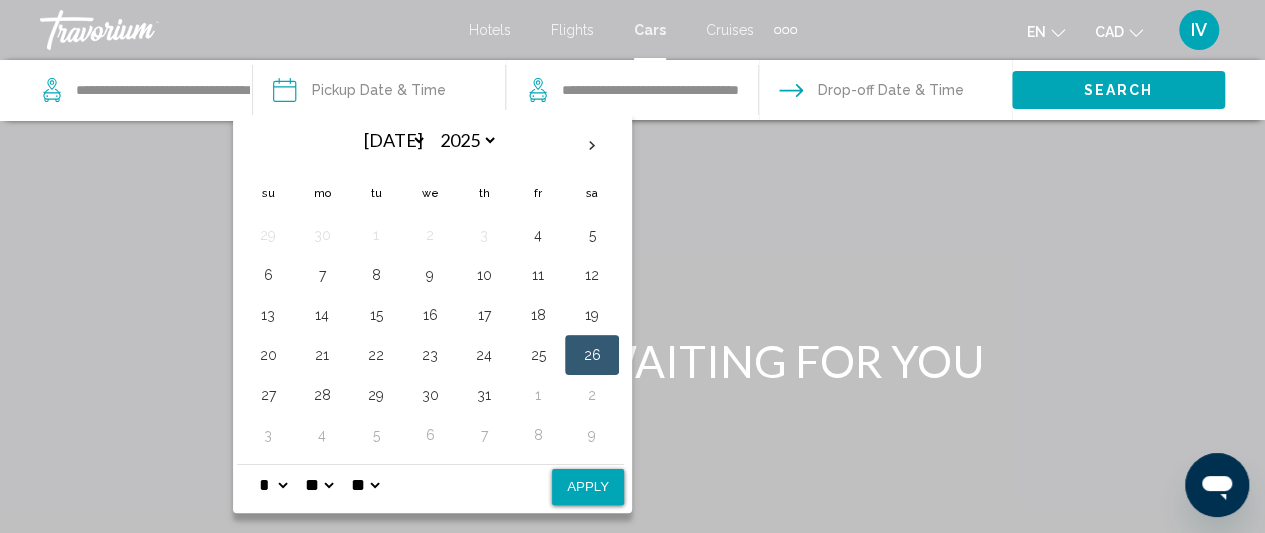 click on "Apply" at bounding box center [588, 487] 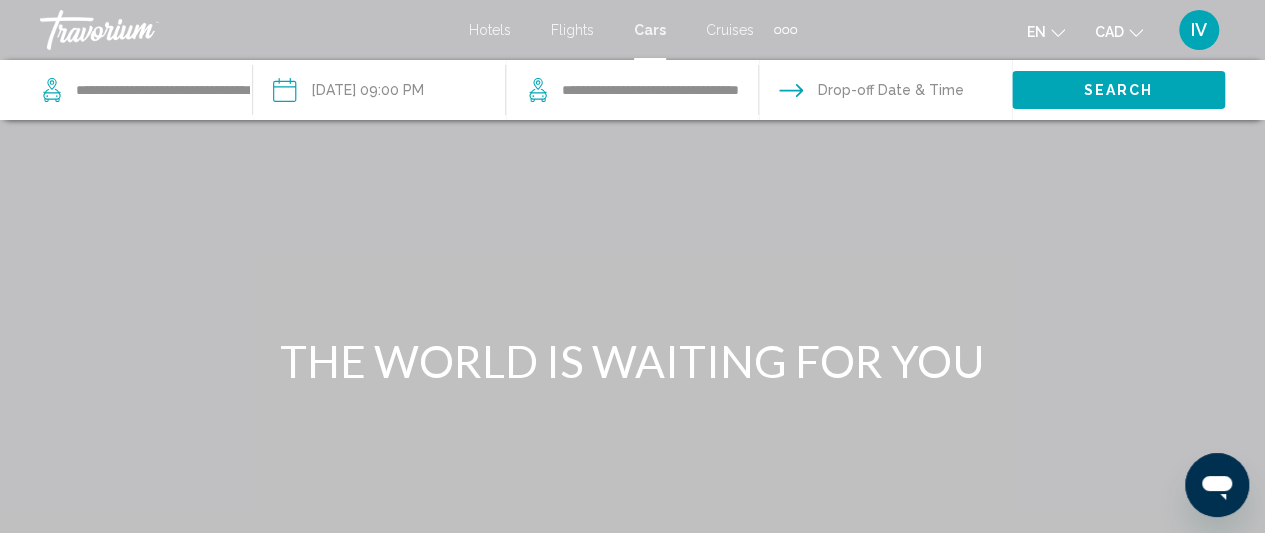 click at bounding box center (884, 93) 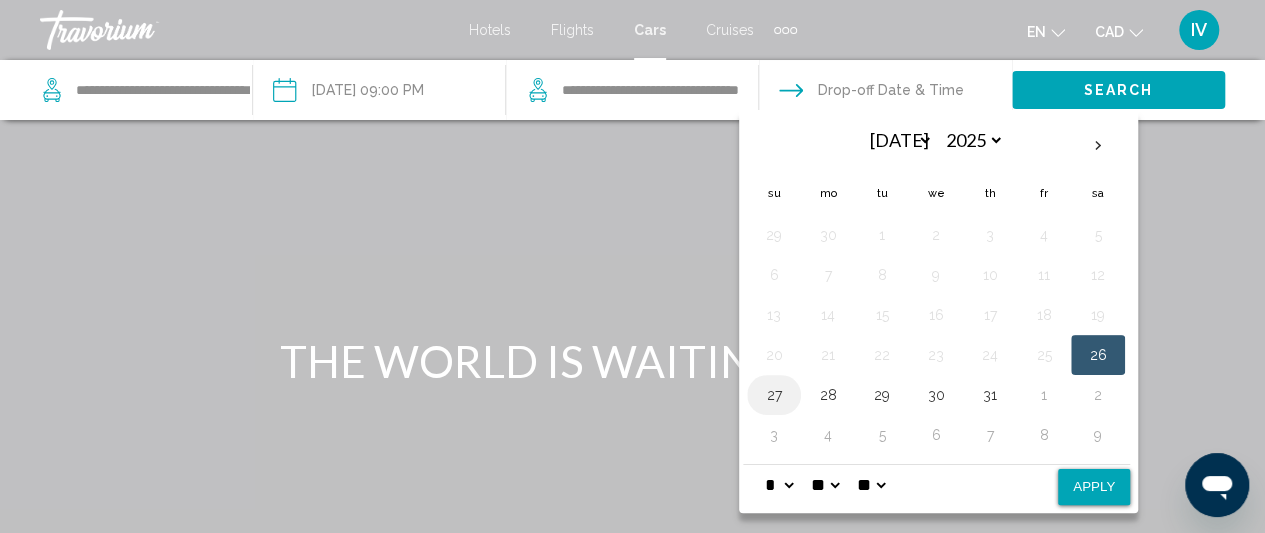 click on "27" at bounding box center (774, 395) 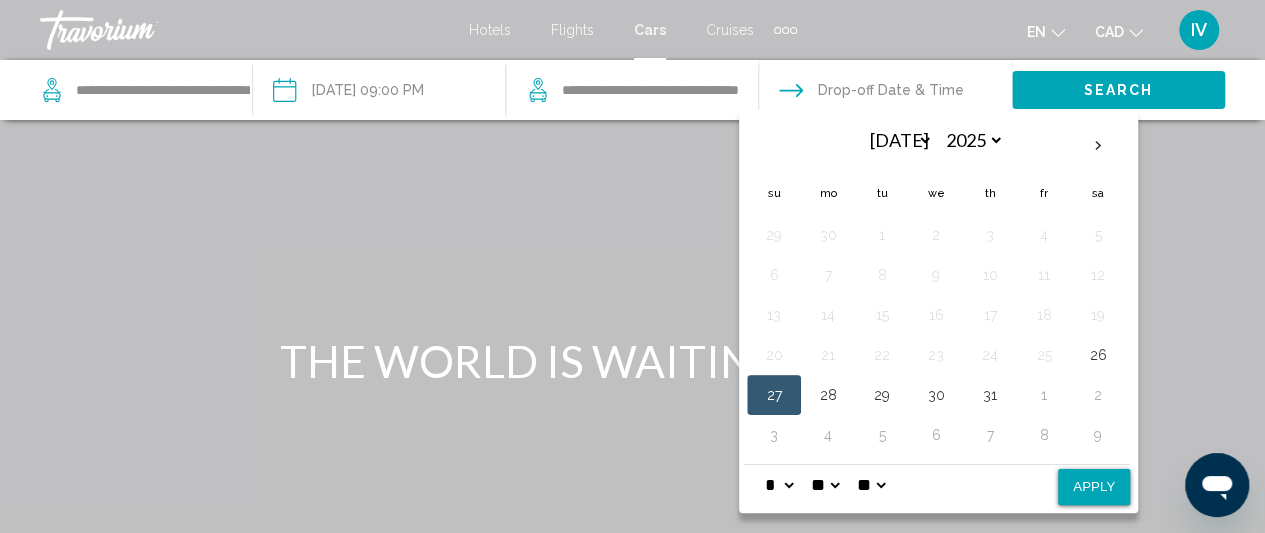 click on "Apply" at bounding box center (1094, 487) 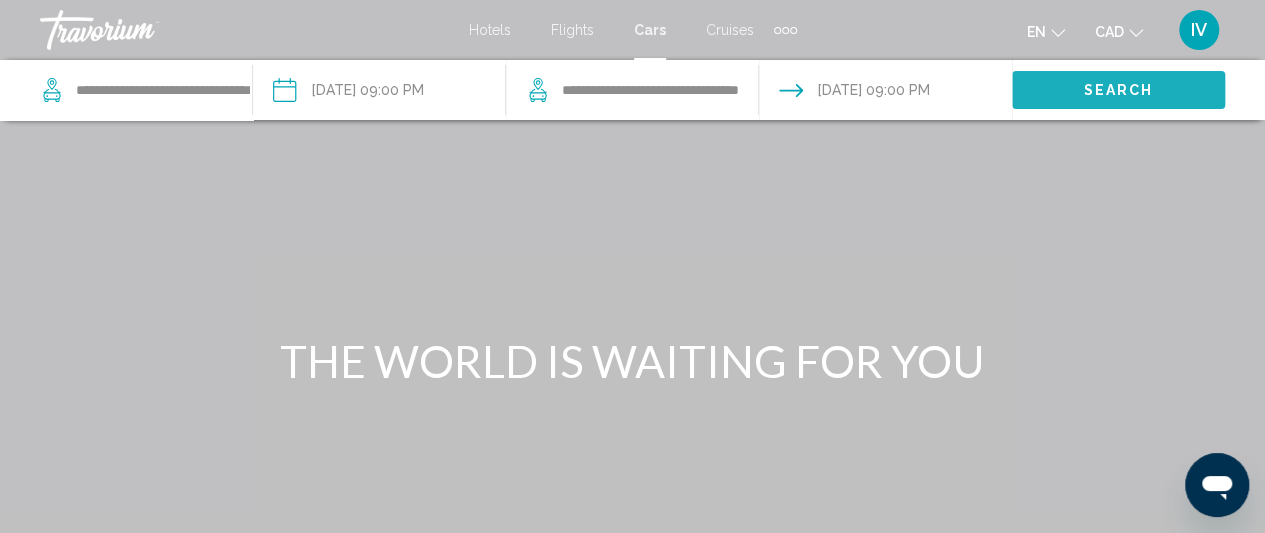 click on "Search" at bounding box center (1119, 91) 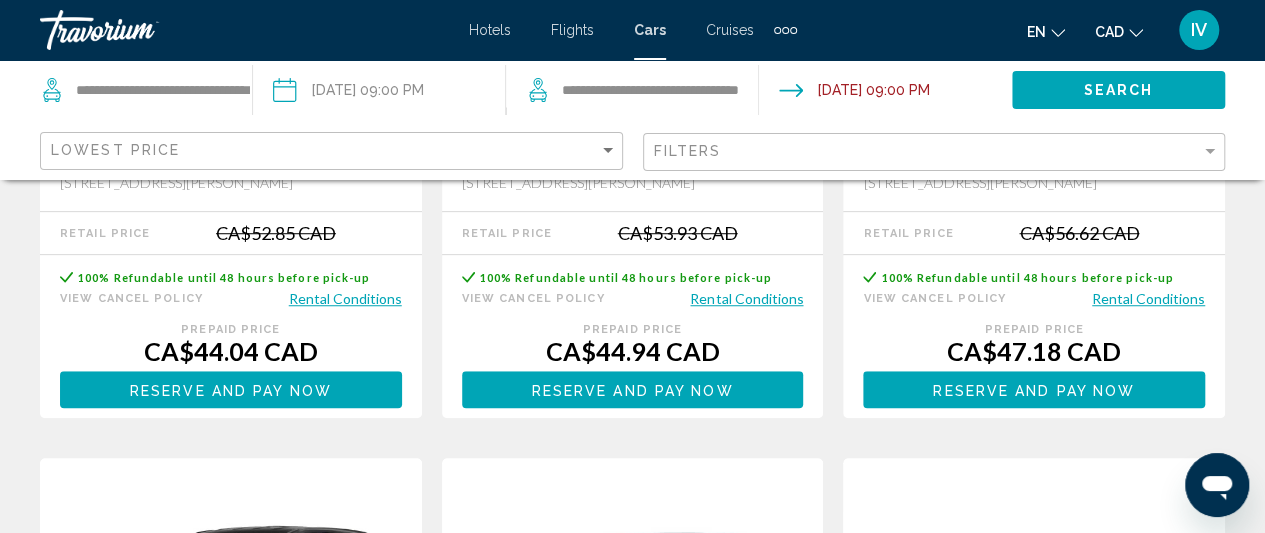 scroll, scrollTop: 628, scrollLeft: 0, axis: vertical 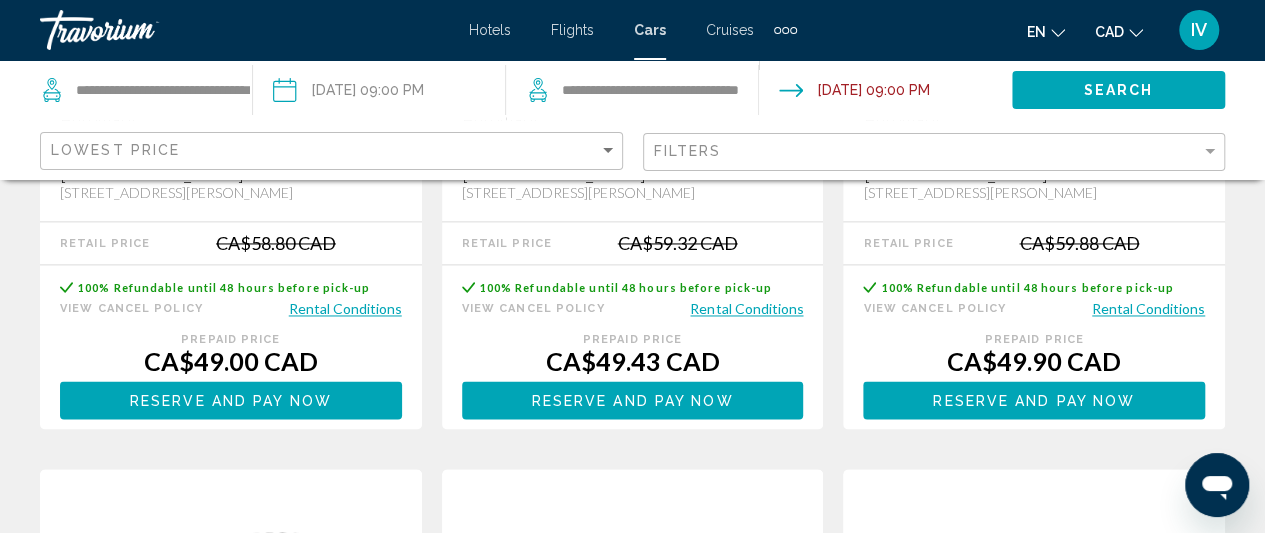 click on "Reserve and pay now" at bounding box center (231, -441) 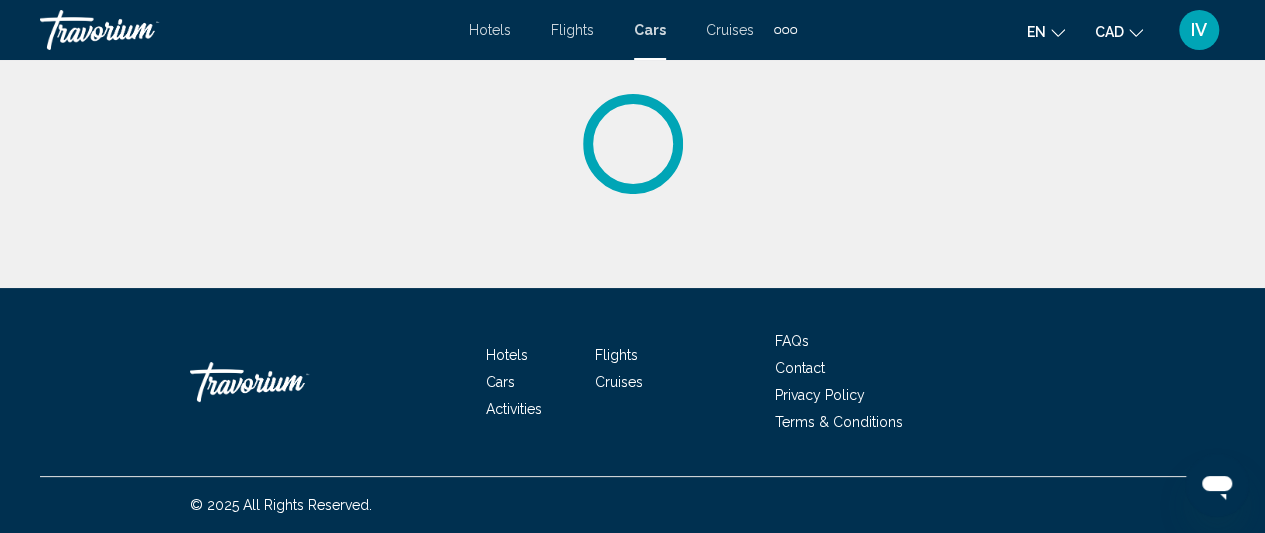 scroll, scrollTop: 0, scrollLeft: 0, axis: both 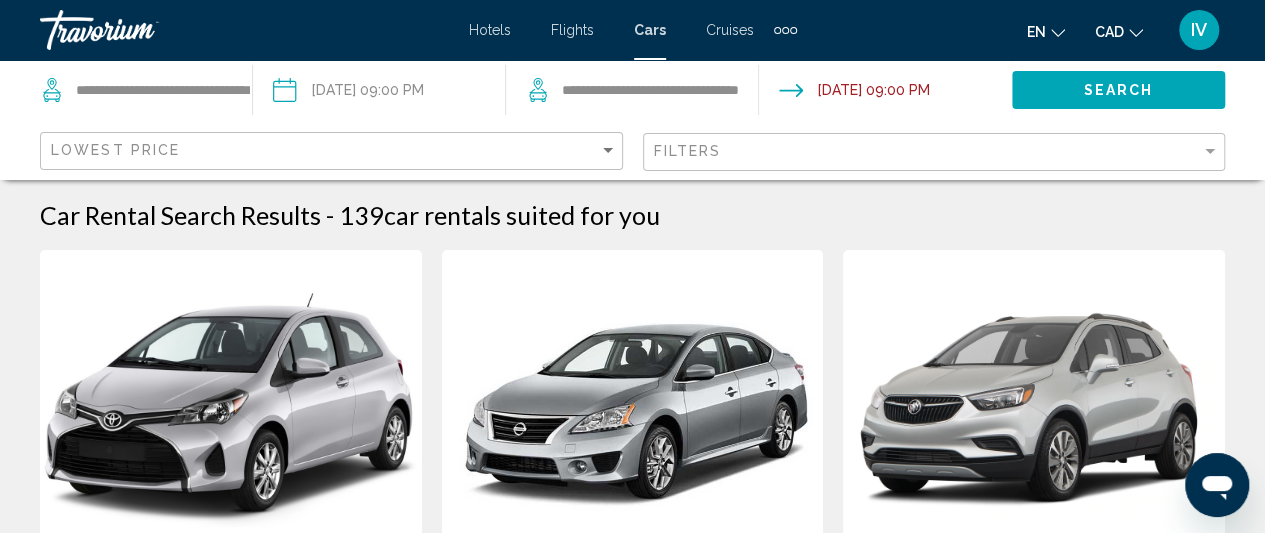 click at bounding box center (785, 30) 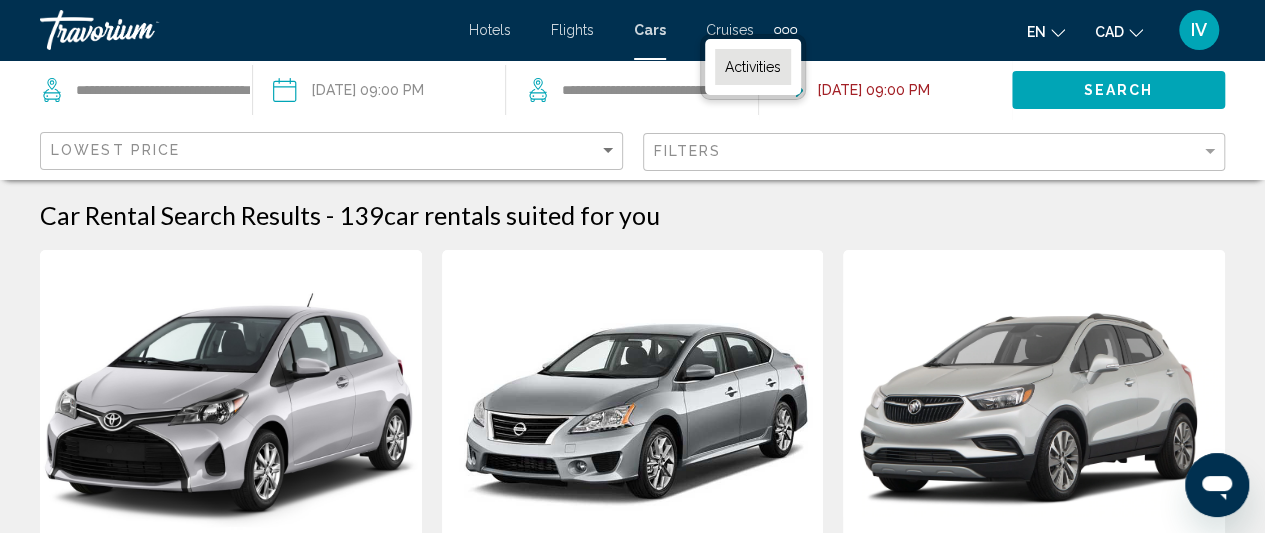 click on "Activities" at bounding box center (753, 67) 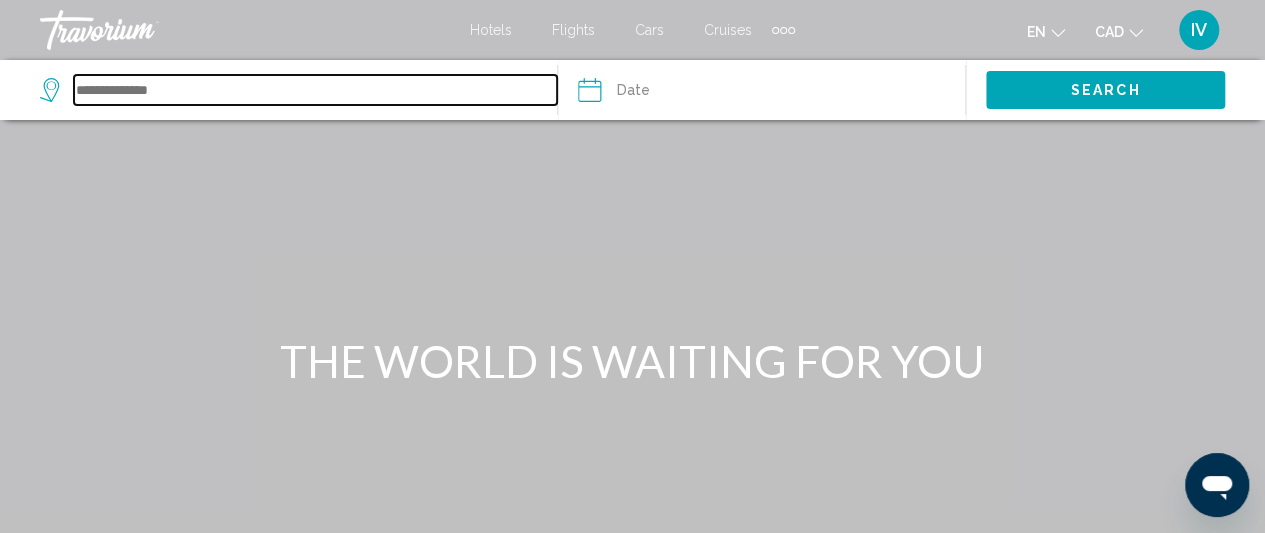 click at bounding box center [315, 90] 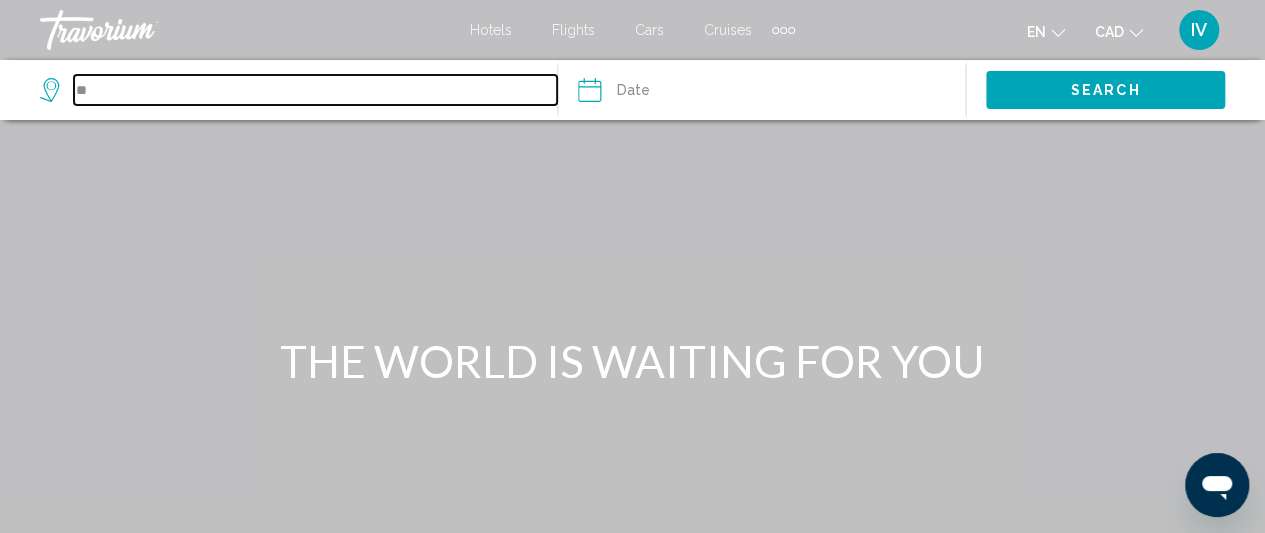 type on "*" 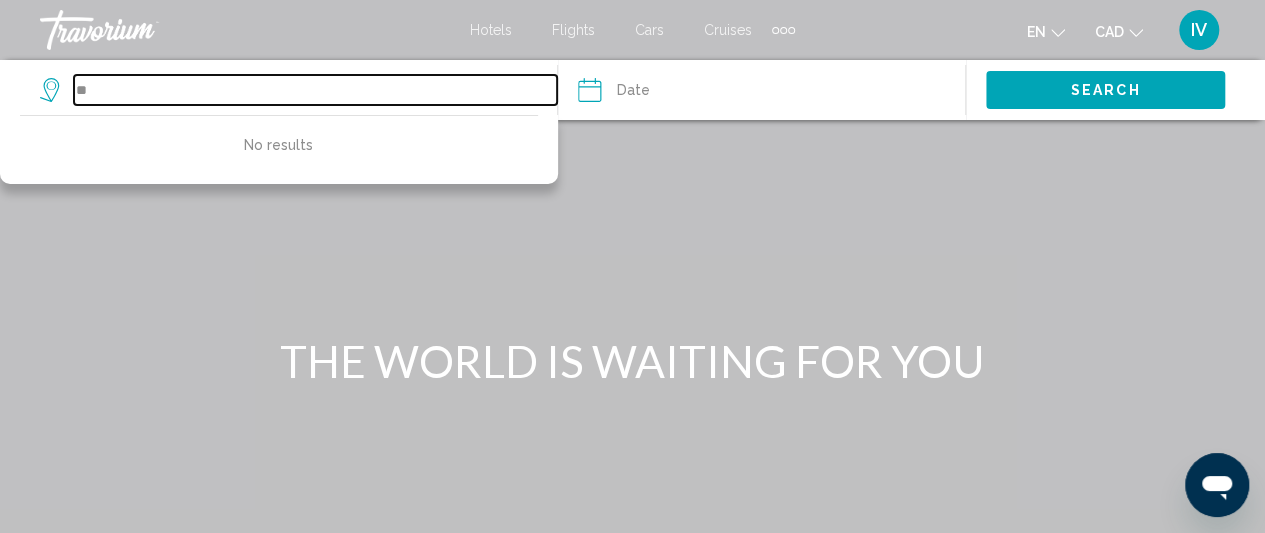 type on "*" 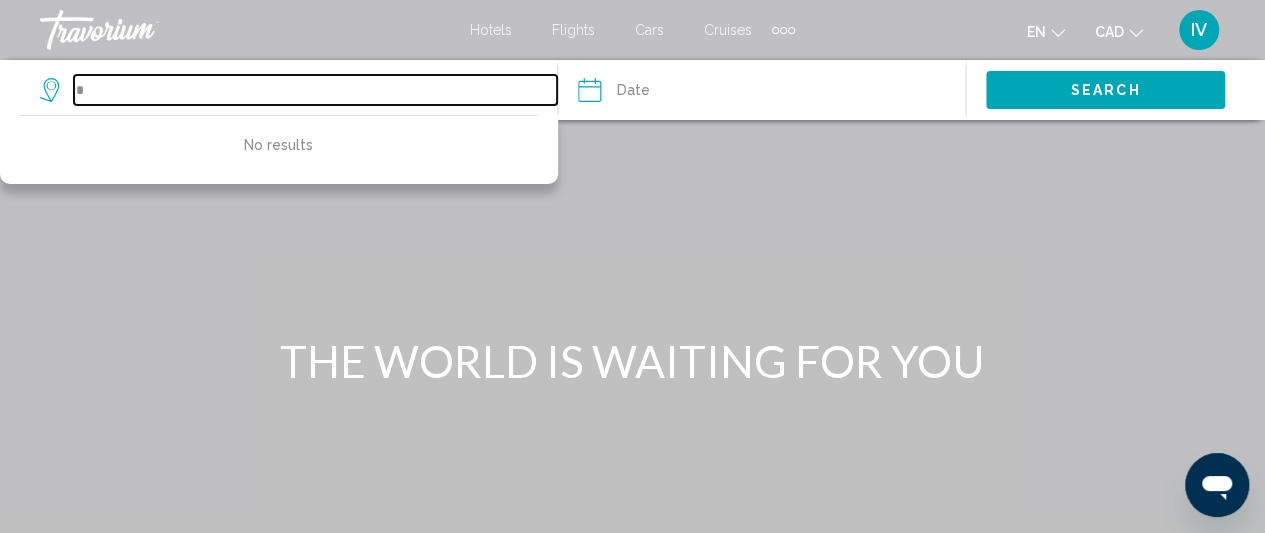 type 